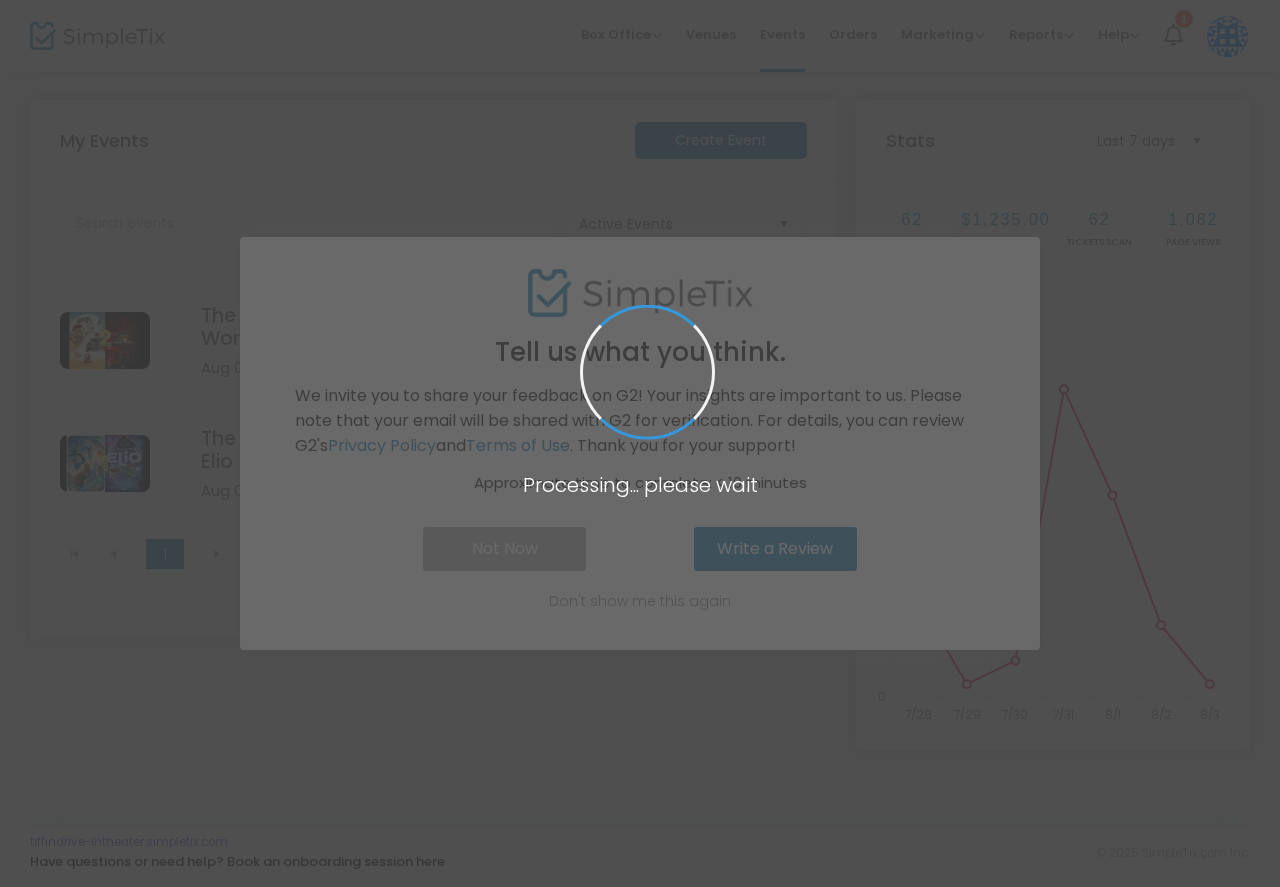 scroll, scrollTop: 0, scrollLeft: 0, axis: both 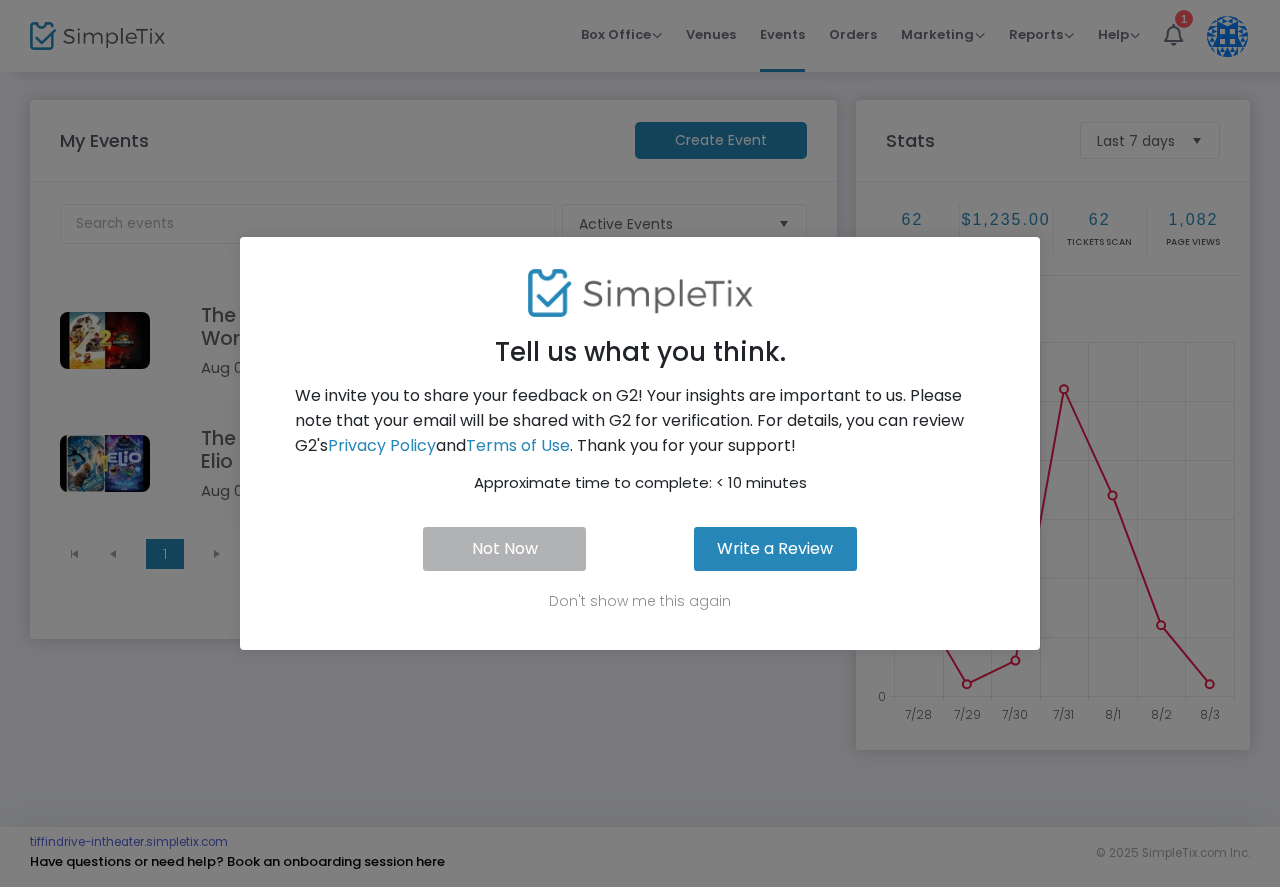 click on "Not Now" 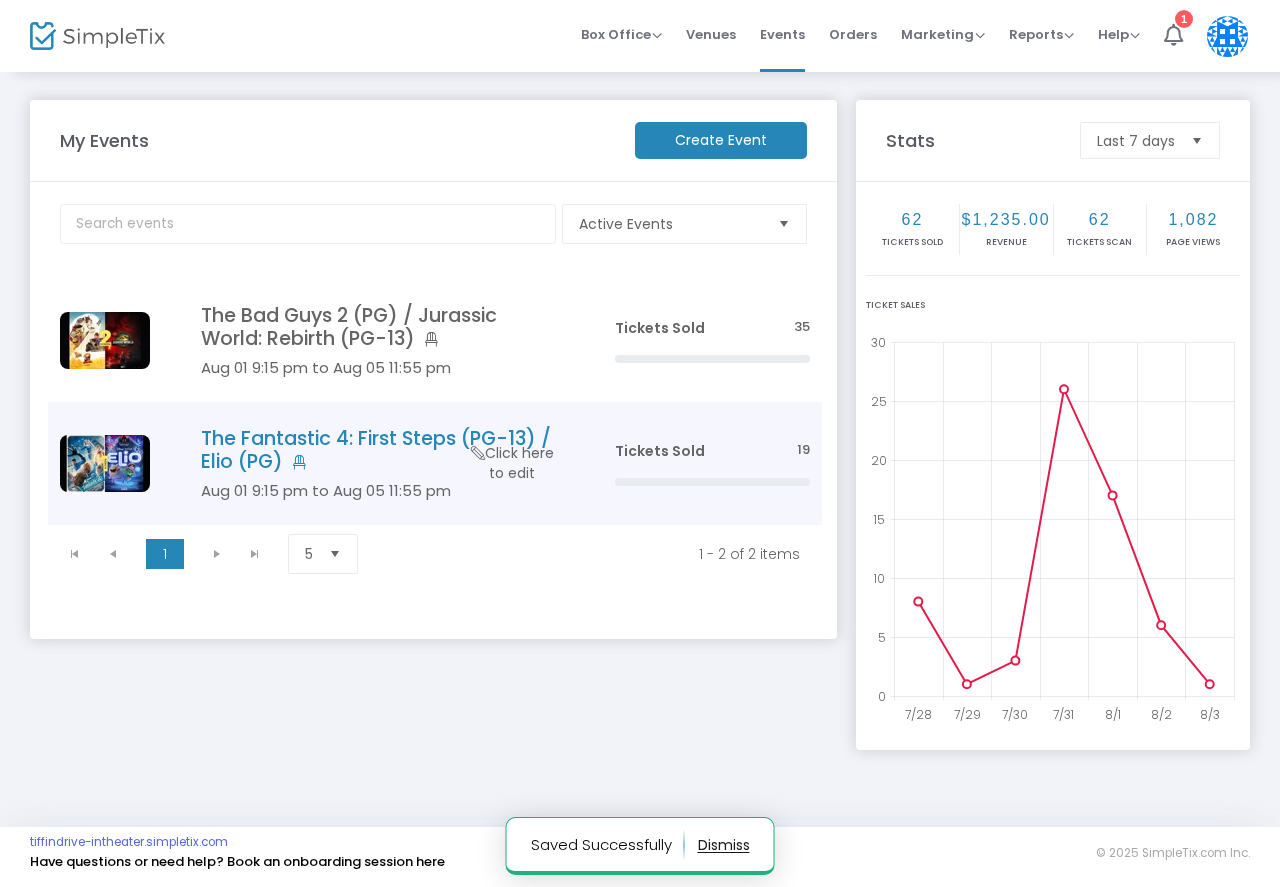click on "The Fantastic 4: First Steps (PG-13) / Elio (PG)" 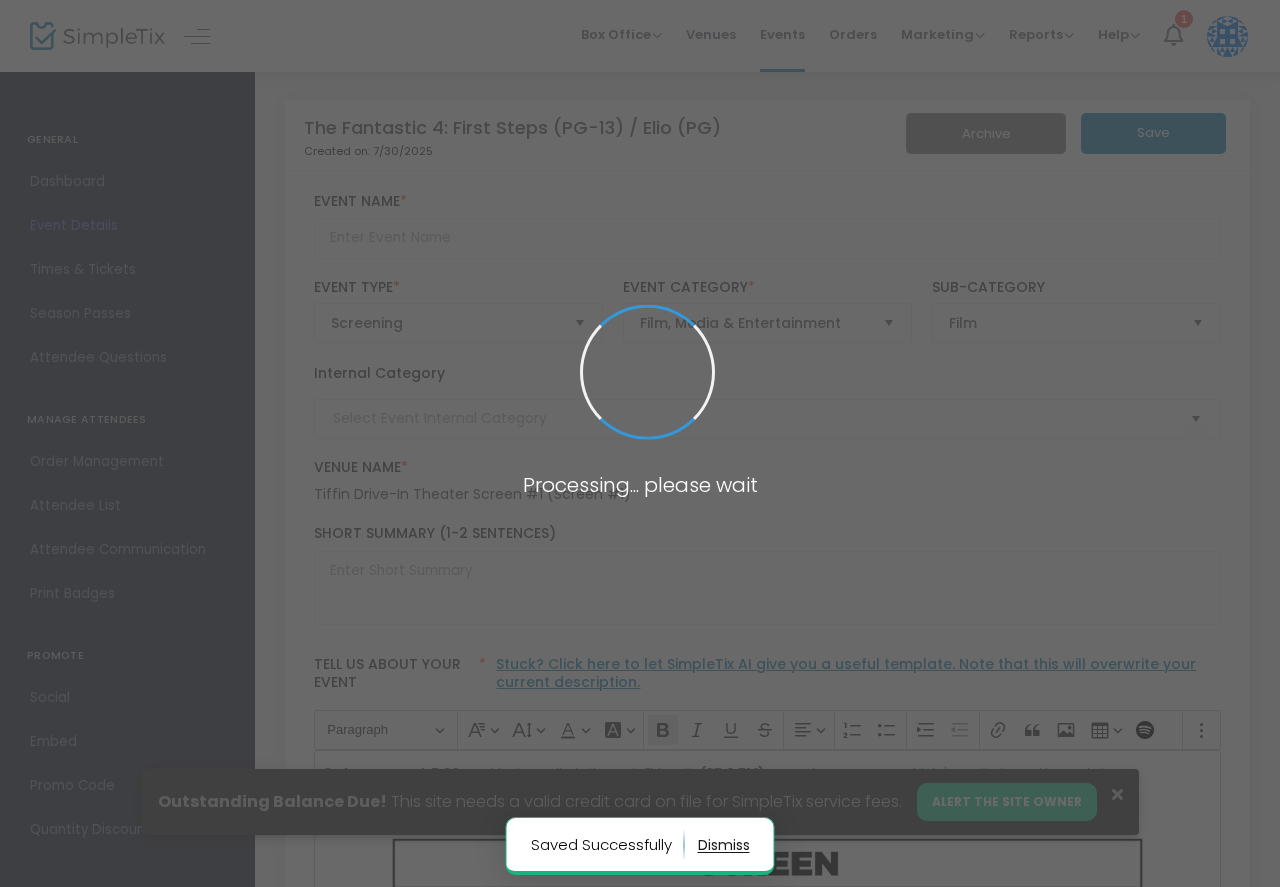 type on "The Fantastic 4: First Steps (PG-13) / Elio (PG)" 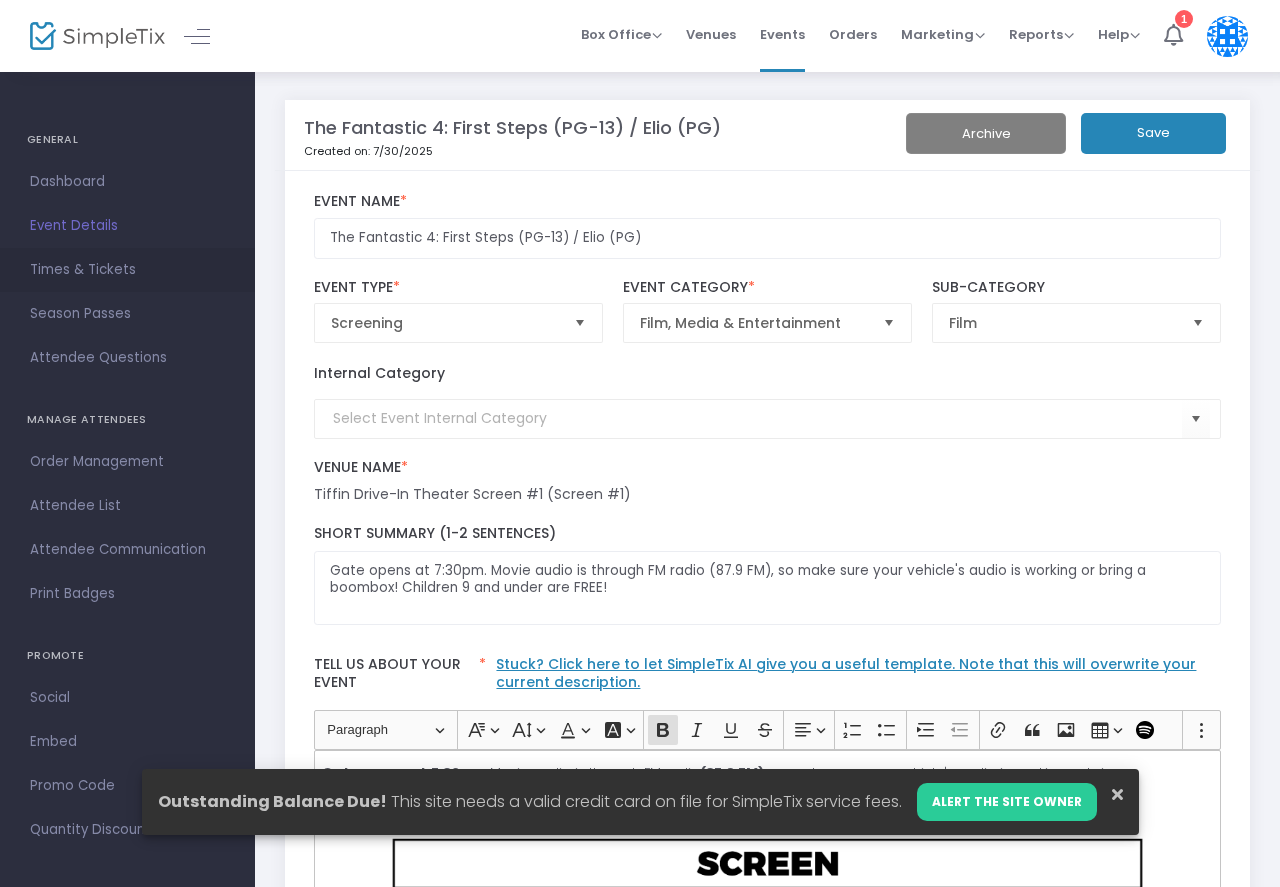 click on "Times & Tickets" at bounding box center [127, 270] 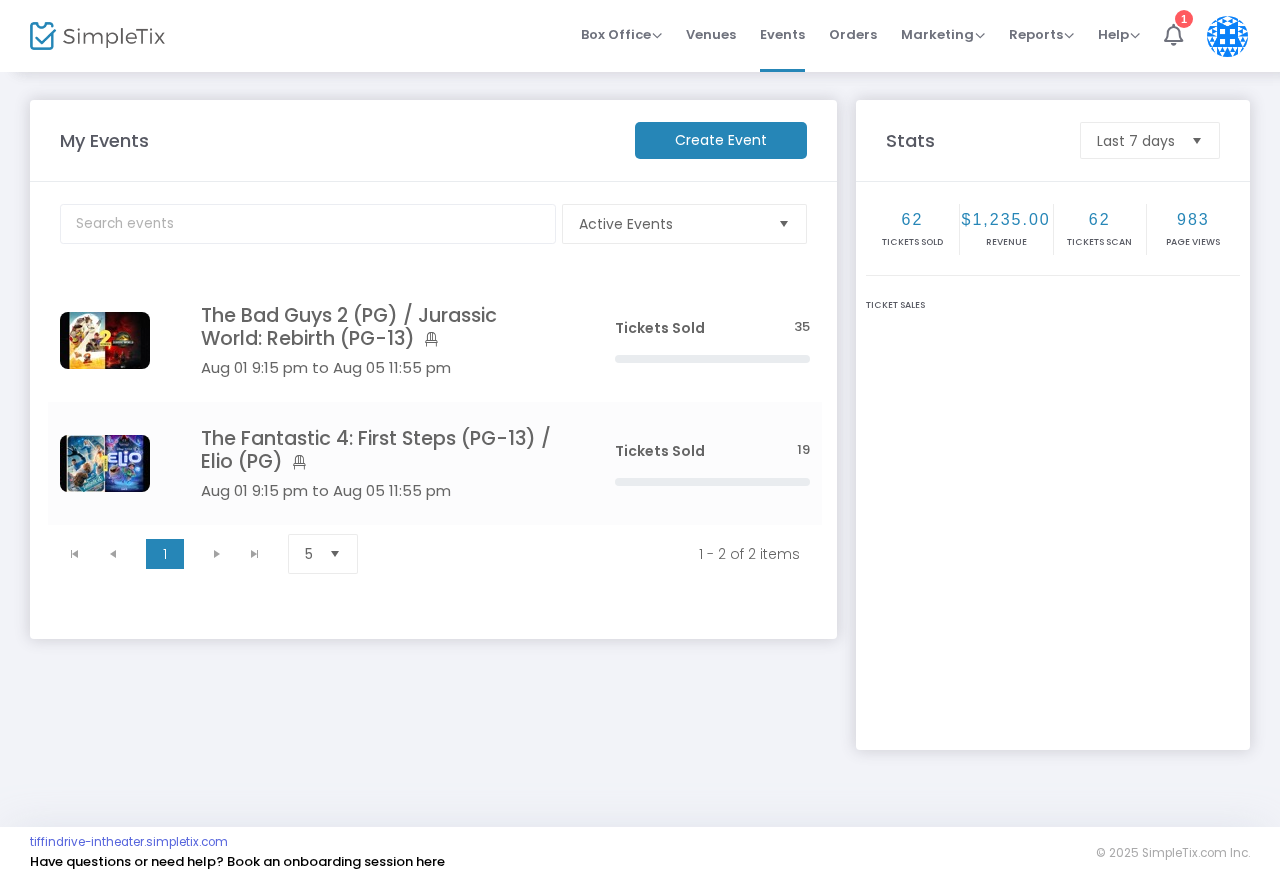 scroll, scrollTop: 0, scrollLeft: 0, axis: both 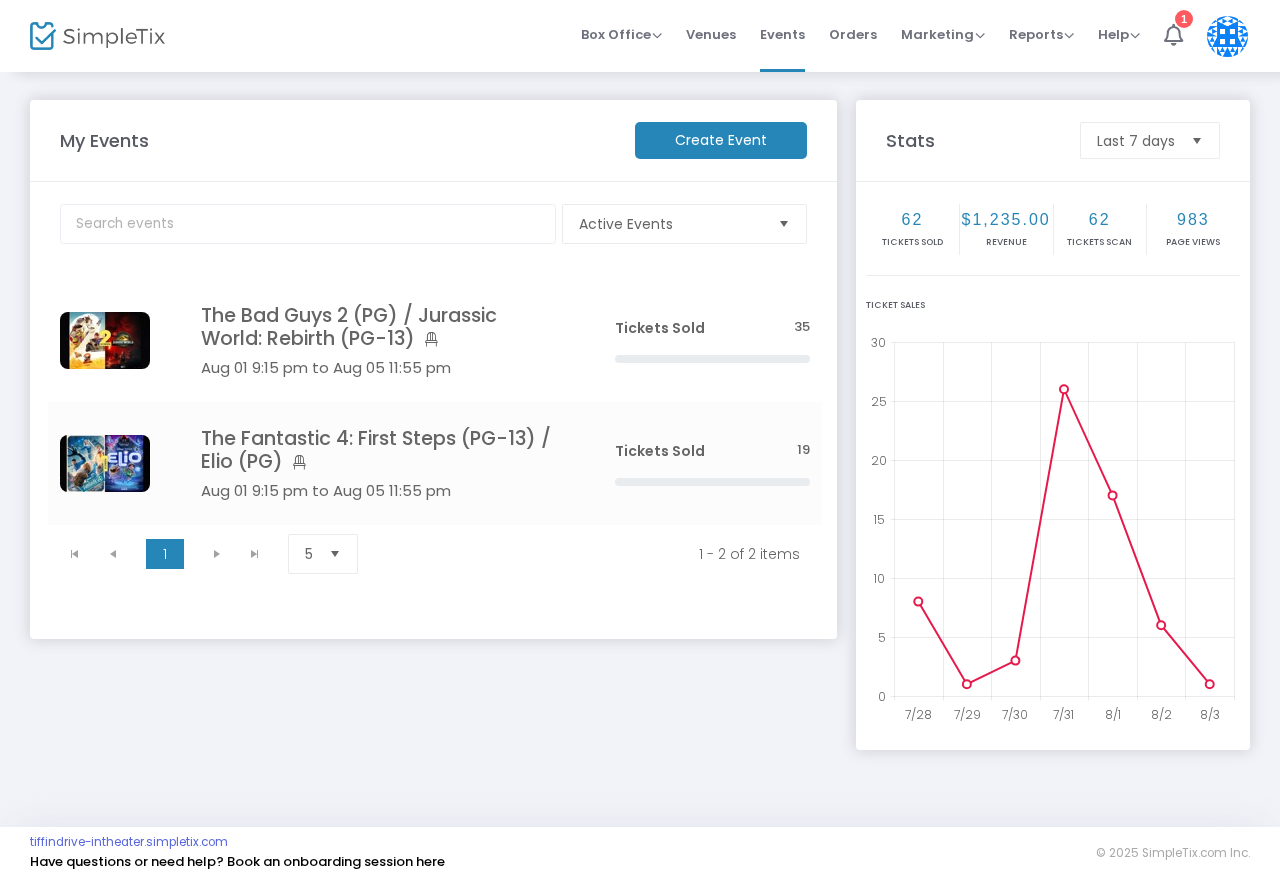 click at bounding box center [1227, 36] 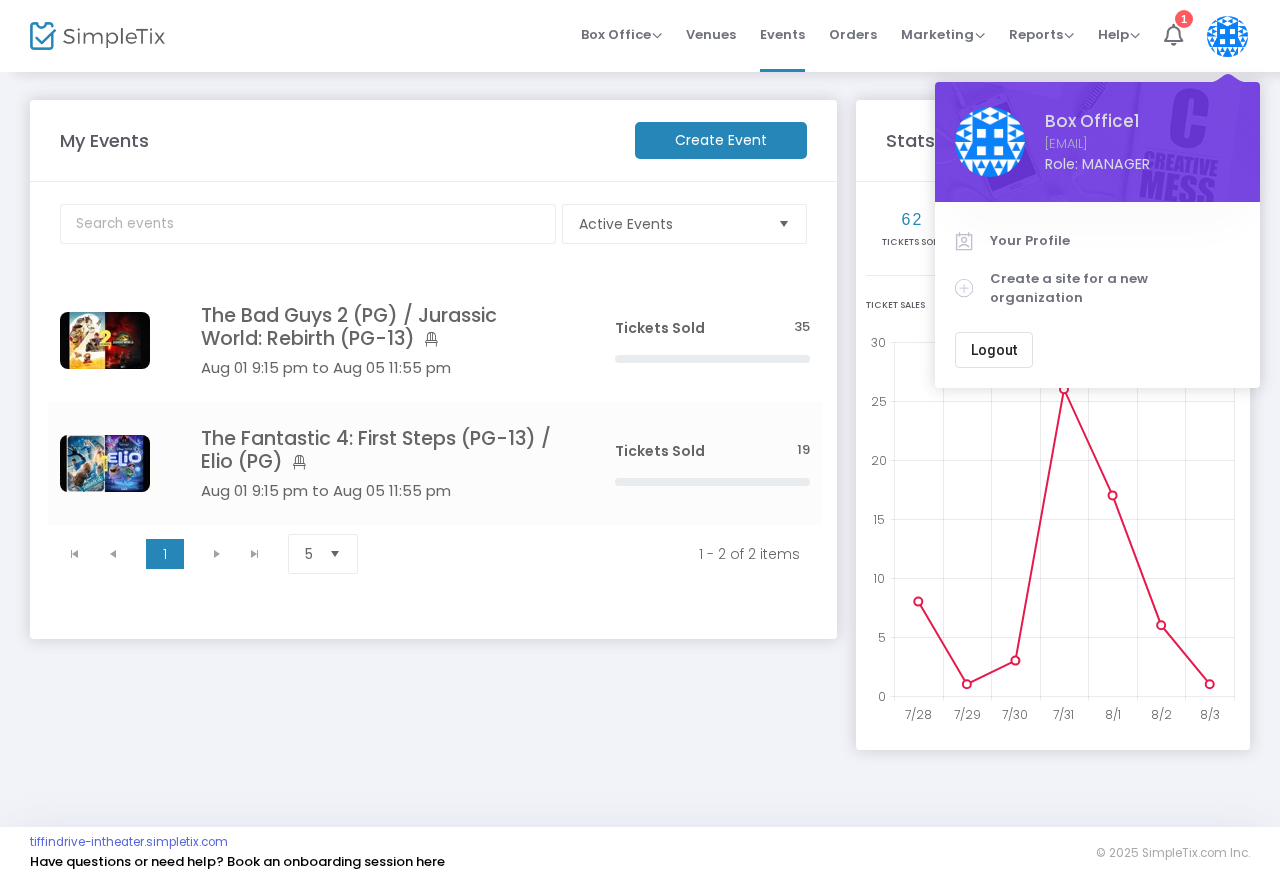click at bounding box center (1227, 36) 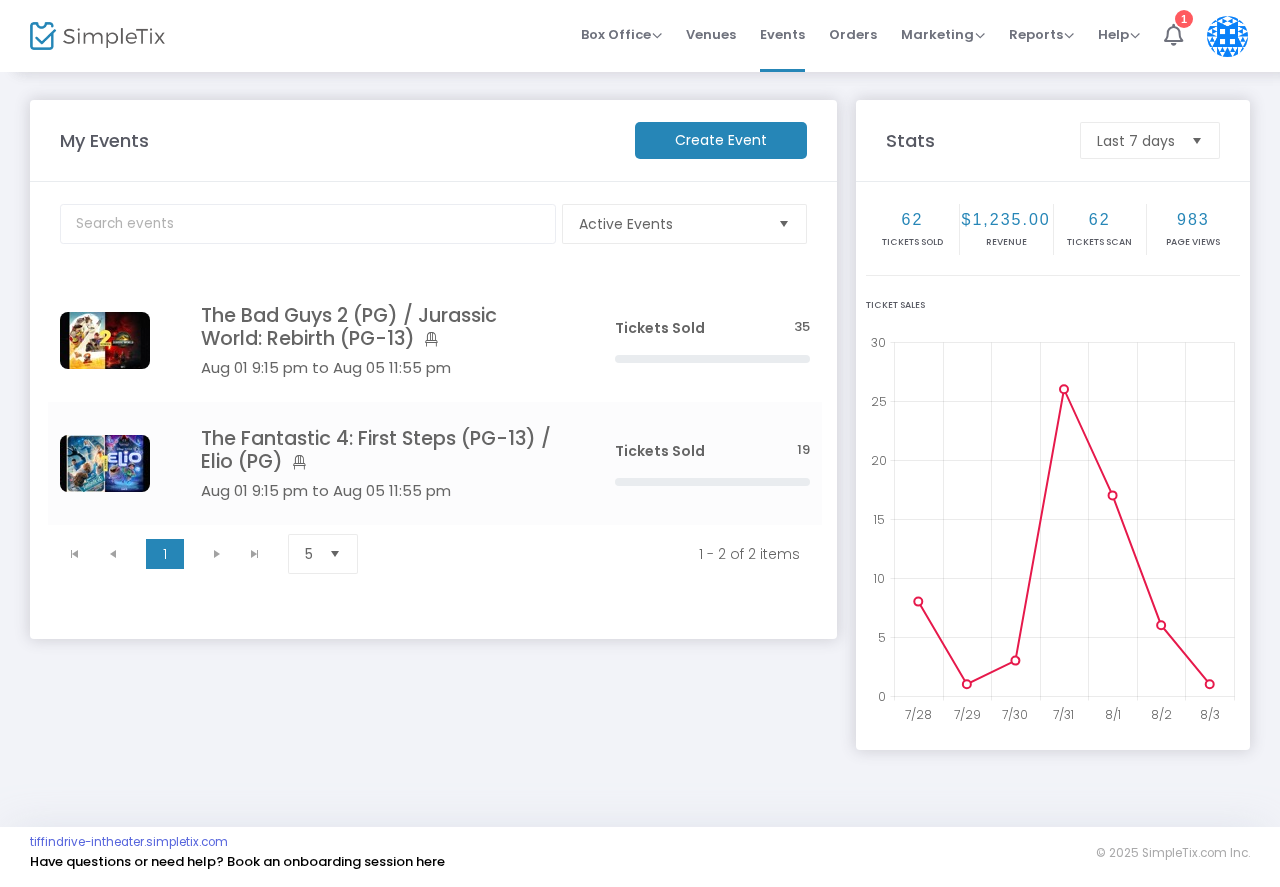 click at bounding box center (1227, 36) 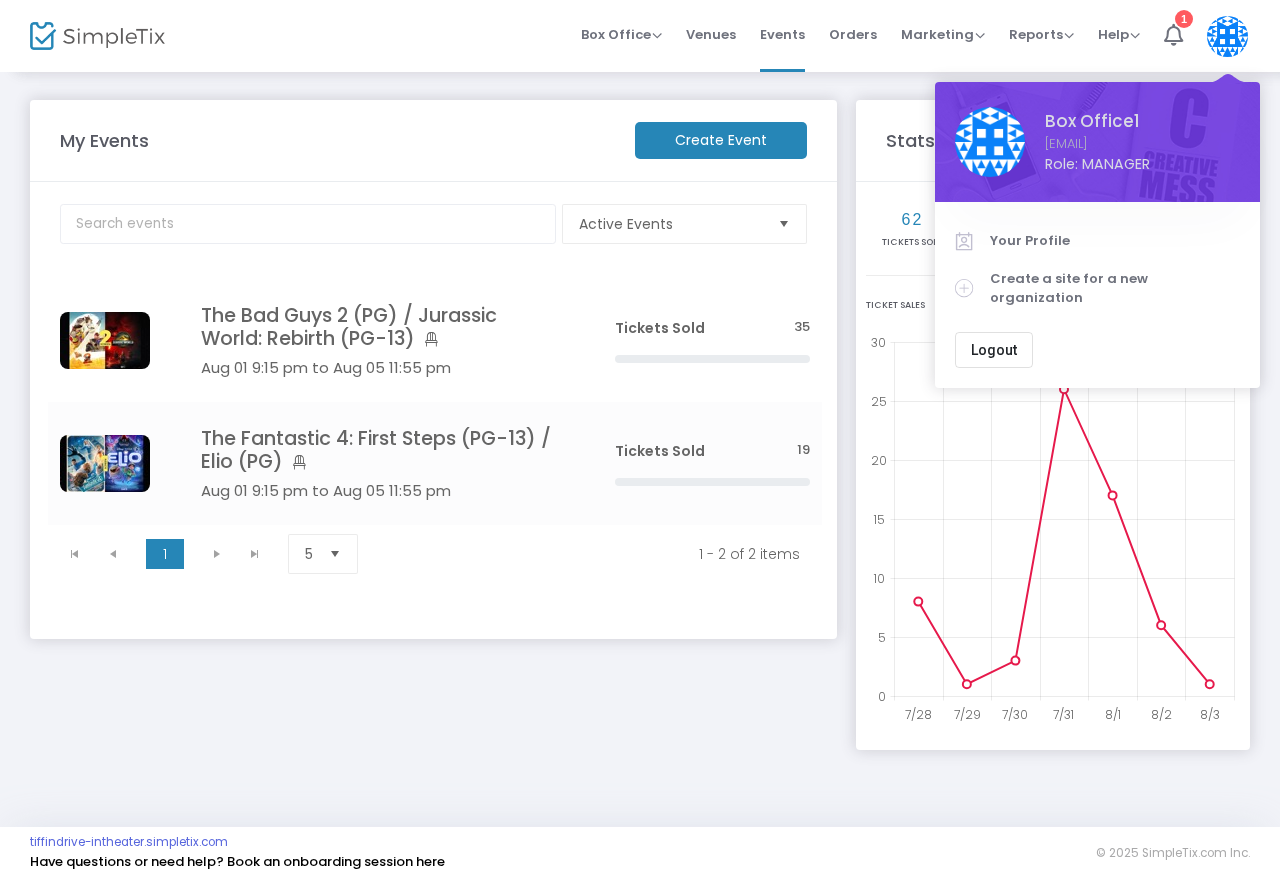click on "Logout" at bounding box center (994, 350) 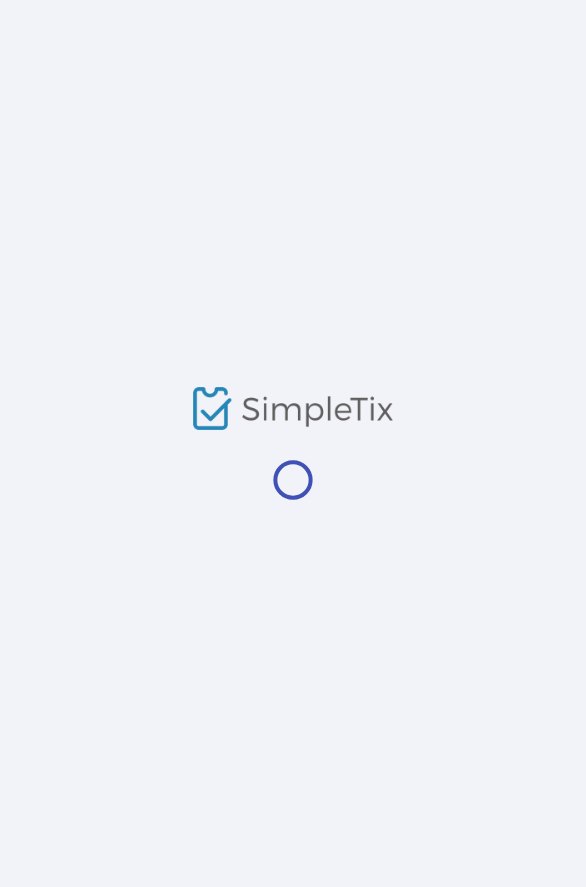 scroll, scrollTop: 0, scrollLeft: 0, axis: both 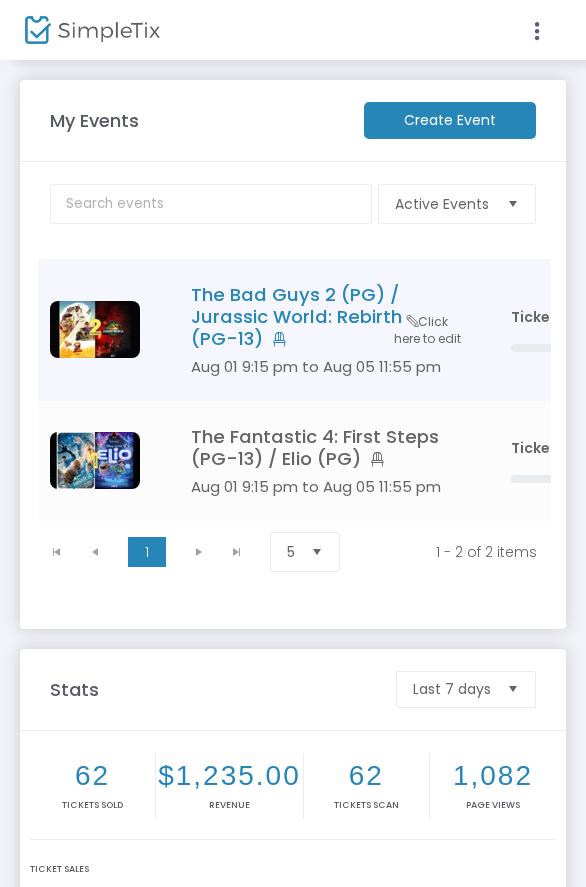 click on "The Bad Guys 2 (PG) / Jurassic World: Rebirth (PG-13)" 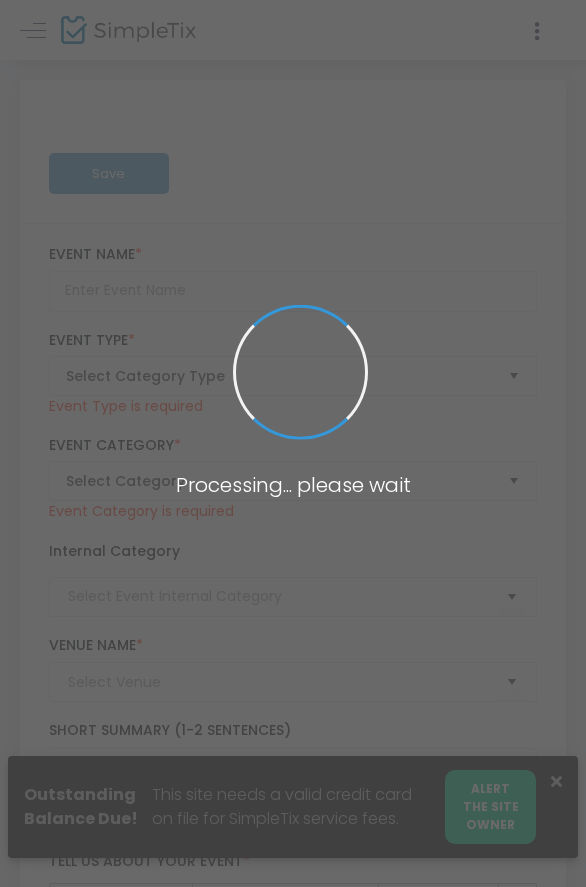 type on "The Bad Guys 2 (PG) / Jurassic World: Rebirth (PG-13)" 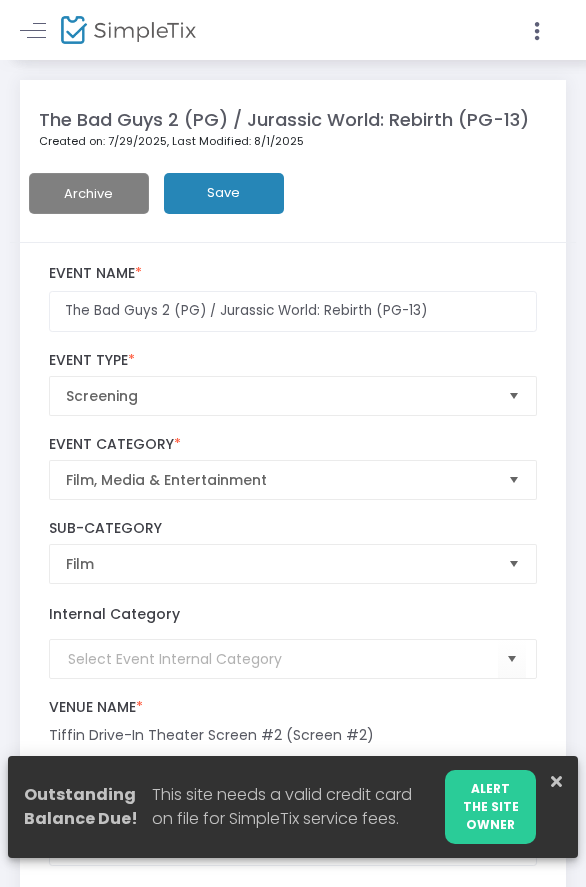 click on "The Bad Guys 2 (PG) / Jurassic World: Rebirth (PG-13)   Created on: 7/29/2025  , Last Modified: 8/1/2025   Archive   Save  The Bad Guys 2 (PG) / Jurassic World: Rebirth (PG-13) Event Name  * Screening  Event Type  *  Event Type is required  Film, Media & Entertainment  Event Category  * Film  Sub-Category  Internal Category  Venue Name  *  Venue is required   Tiffin Drive-In Theater Screen #2  (Screen #2)  Venue Address Movie audio is through FM radio (106.9 FM), so make sure your vehicle's audio is working or bring a boombox! Children 9 and under are FREE! Short Summary (1-2 Sentences) Tell us about your event  * Stuck? Click here to let SimpleTix AI give you a useful template. Note that this will overwrite your current description. Heading Paragraph Paragraph Heading 1 Heading 2 Heading 3 Font Family Font Family Default Arial Courier New Georgia Lucida Sans Unicode Tahoma Times New Roman Trebuchet MS Verdana Font Size Font Size 9 11 13 Default 17 19 21 Font Color Font Color Remove color Remove color Bold 9" 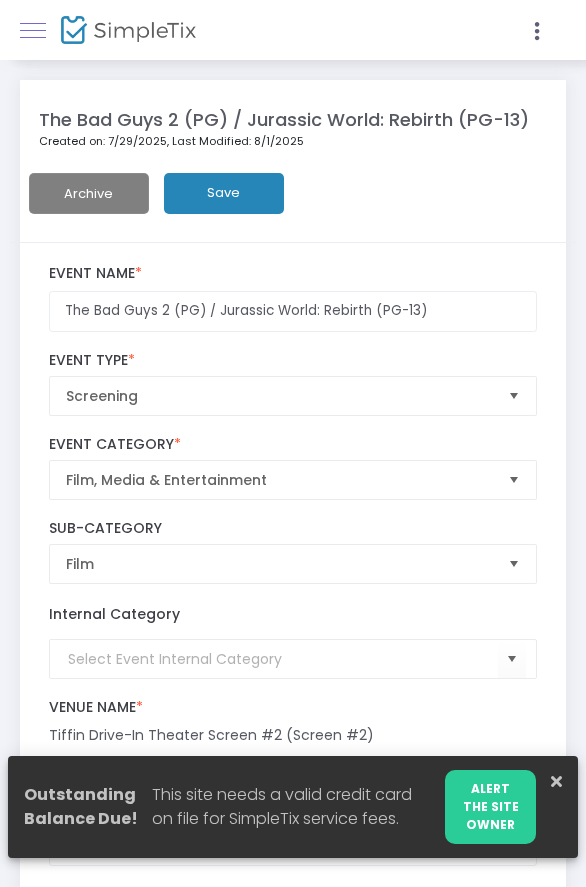 click at bounding box center (33, 30) 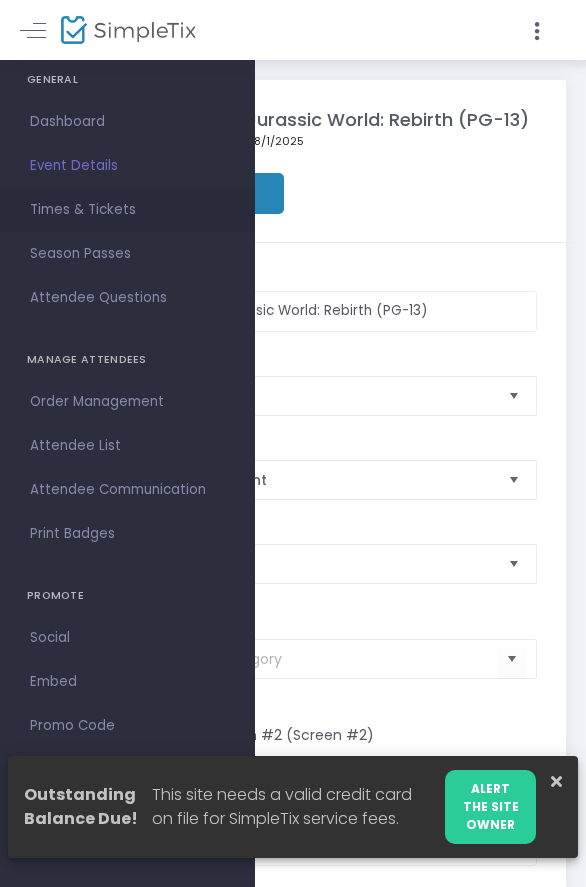 click on "Times & Tickets" at bounding box center (127, 210) 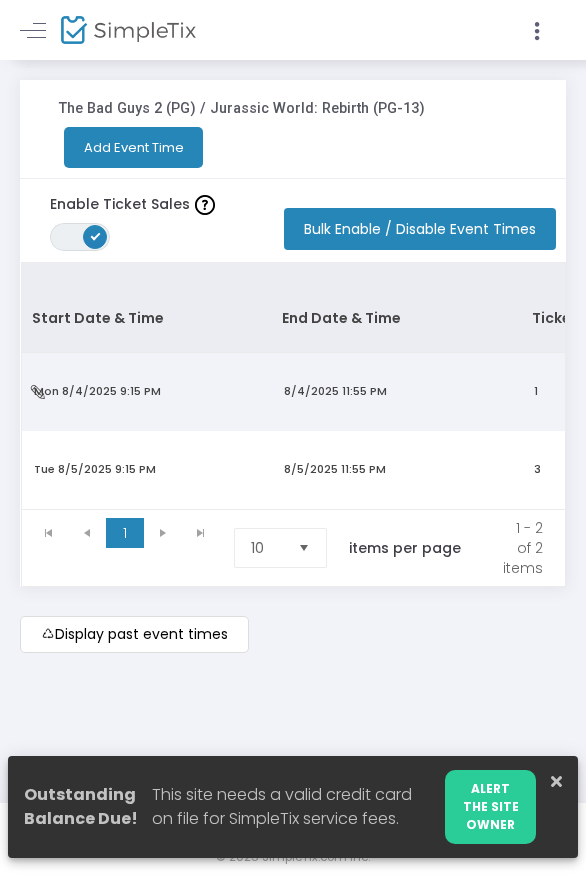 click on "8/4/2025 11:55 PM" 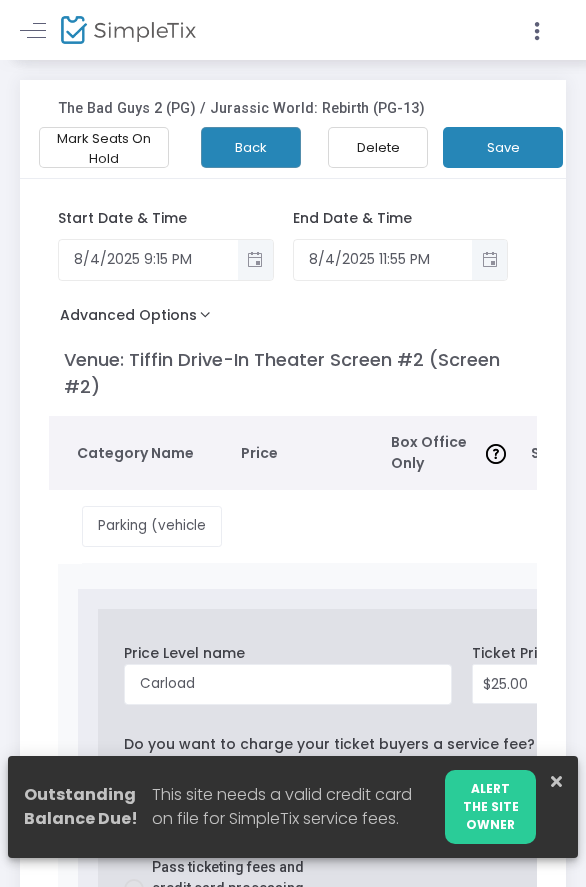 click on "Mark Seats On Hold" 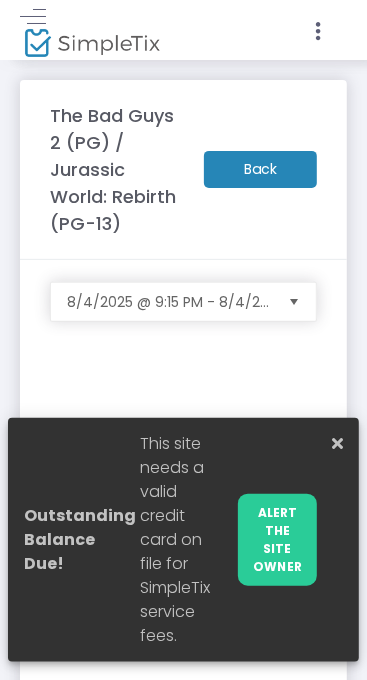click at bounding box center (337, 443) 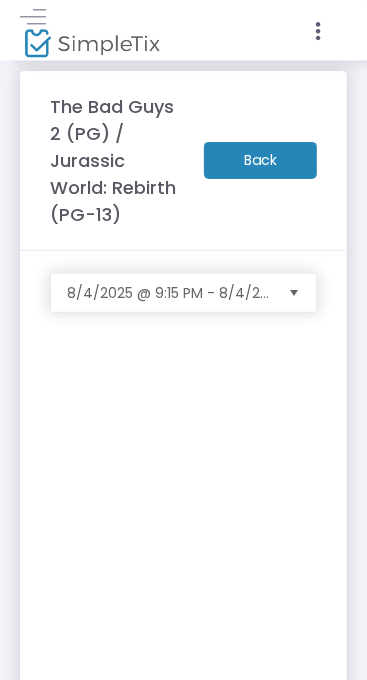 scroll, scrollTop: 185, scrollLeft: 0, axis: vertical 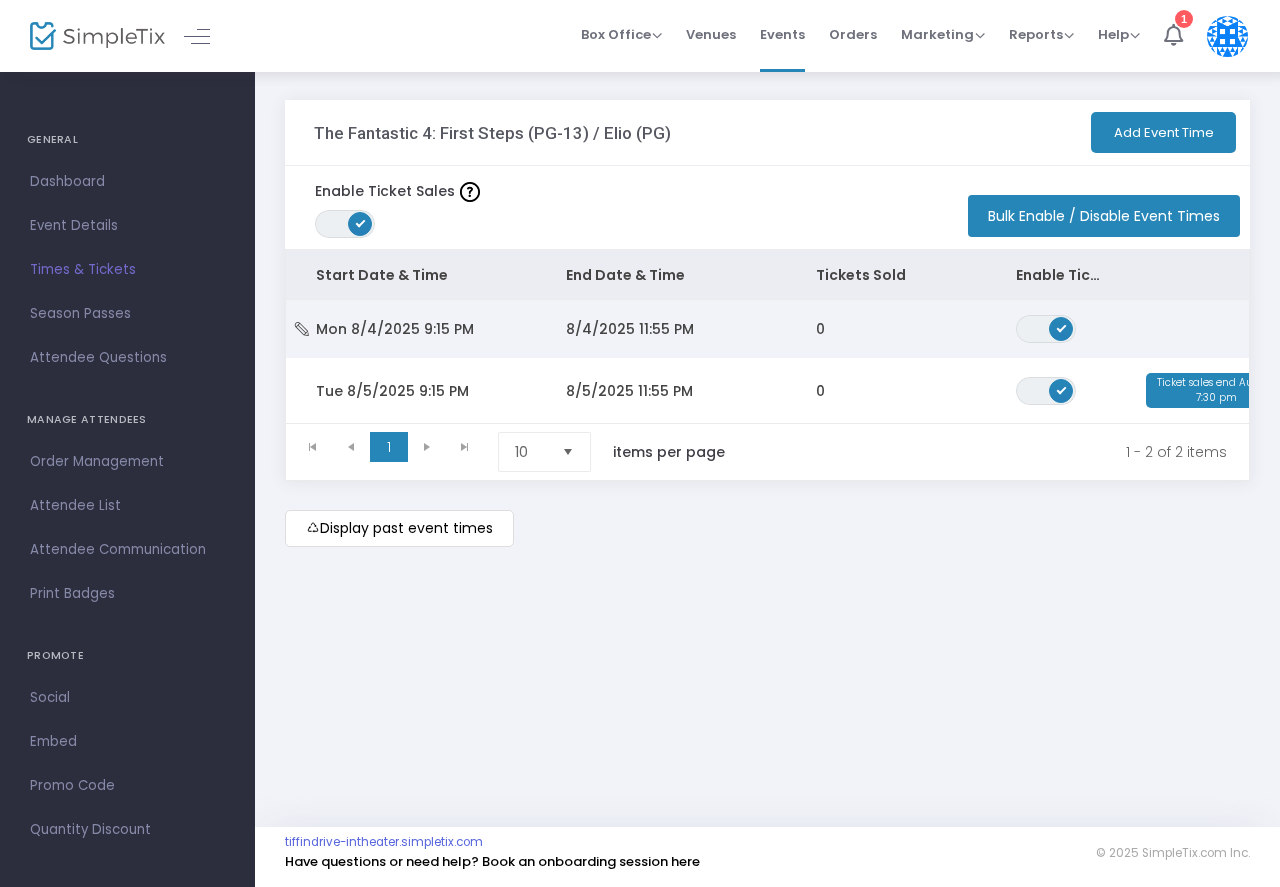 click on "8/4/2025 11:55 PM" 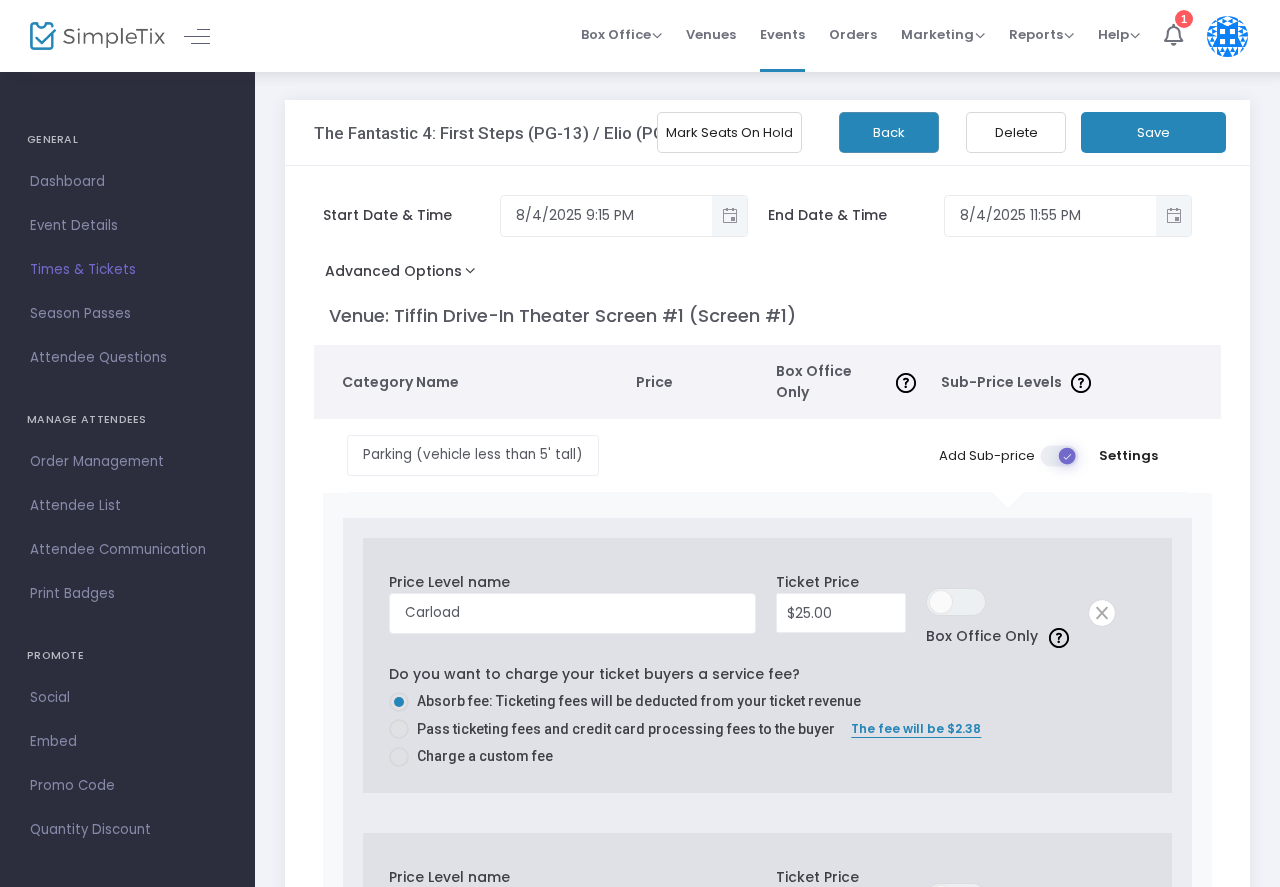 click on "Mark Seats On Hold" 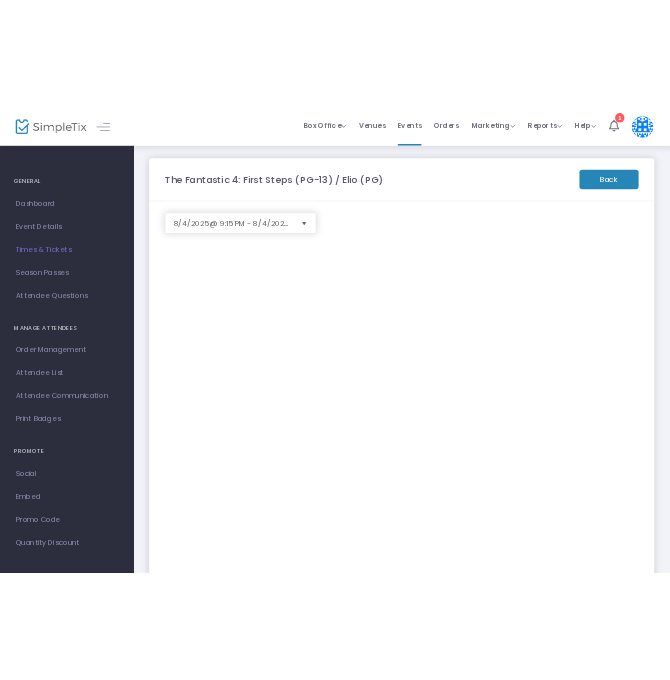 scroll, scrollTop: 0, scrollLeft: 0, axis: both 